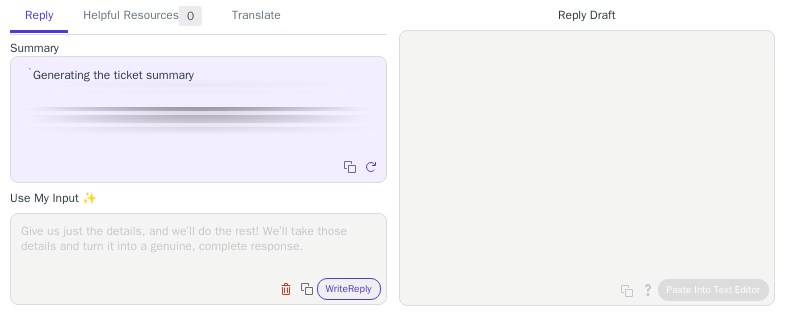 scroll, scrollTop: 0, scrollLeft: 0, axis: both 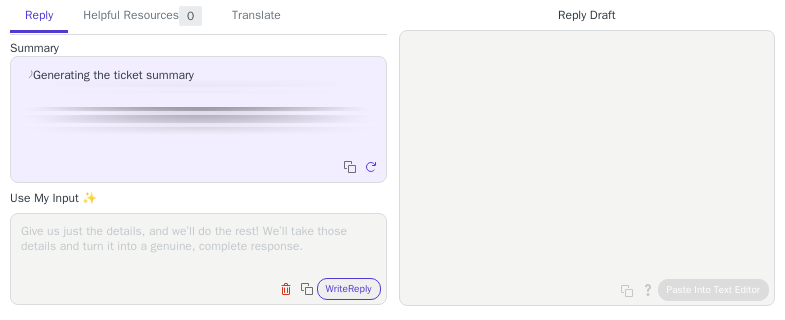 click at bounding box center (198, 246) 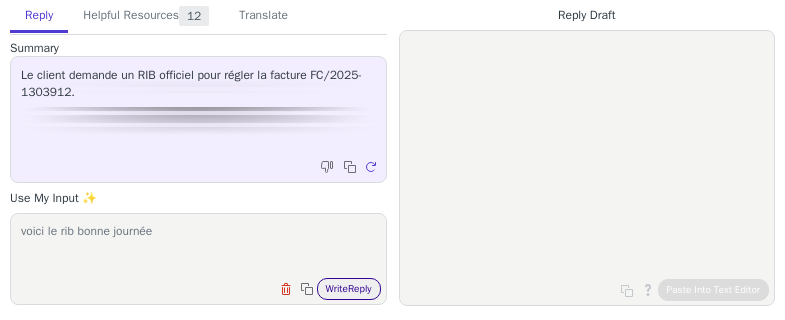 type on "voici le rib bonne journée" 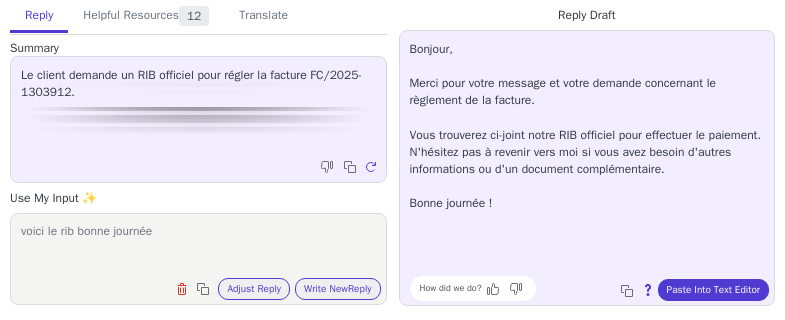 click on "Bonjour, Merci pour votre message et votre demande concernant le règlement de la facture. Vous trouverez ci-joint notre RIB officiel pour effectuer le paiement. N'hésitez pas à revenir vers moi si vous avez besoin d'autres informations ou d'un document complémentaire. Bonne journée ! How did we do?   Copy to clipboard About this reply Paste Into Text Editor" at bounding box center (587, 168) 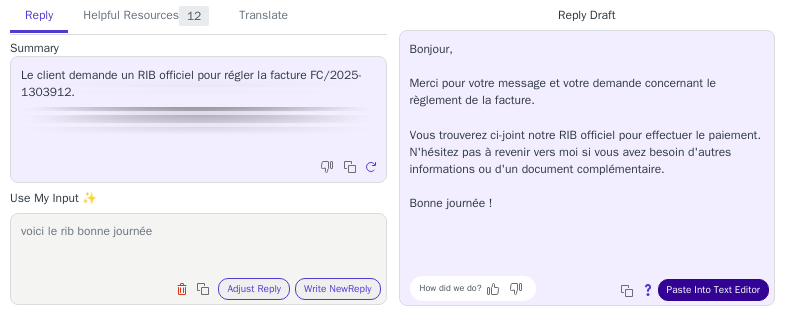 click on "Paste Into Text Editor" at bounding box center [713, 290] 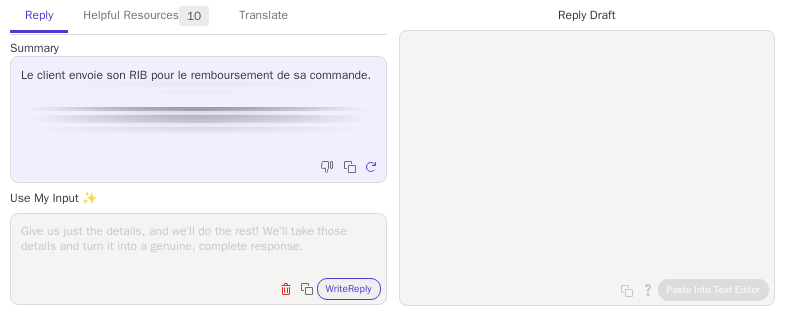 scroll, scrollTop: 0, scrollLeft: 0, axis: both 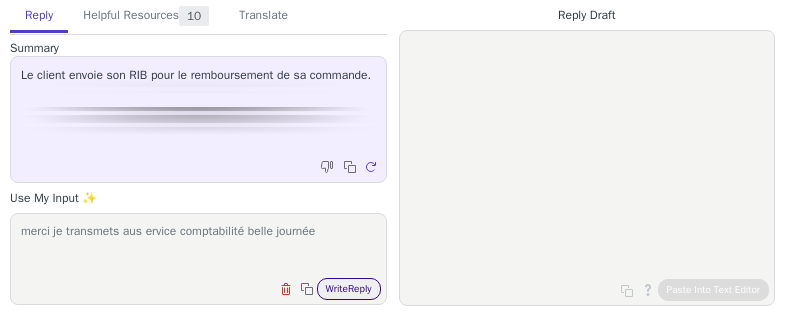 type on "merci je transmets aus ervice comptabilité belle journée" 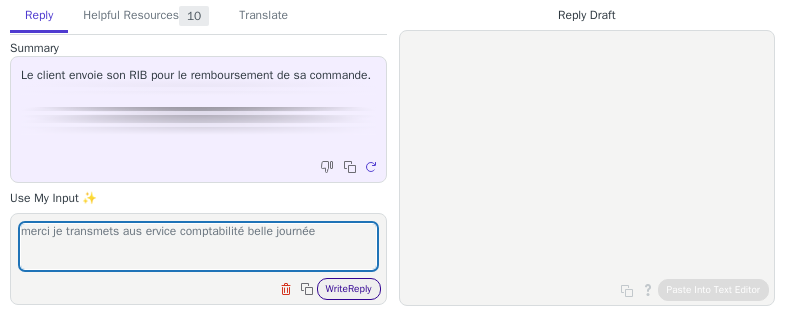click on "Write  Reply" at bounding box center [349, 289] 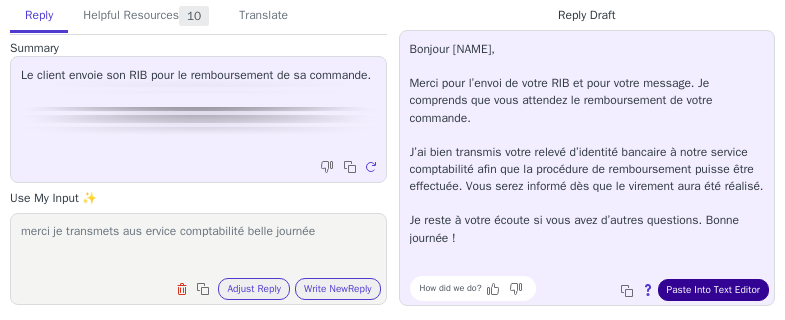 click on "Paste Into Text Editor" at bounding box center [713, 290] 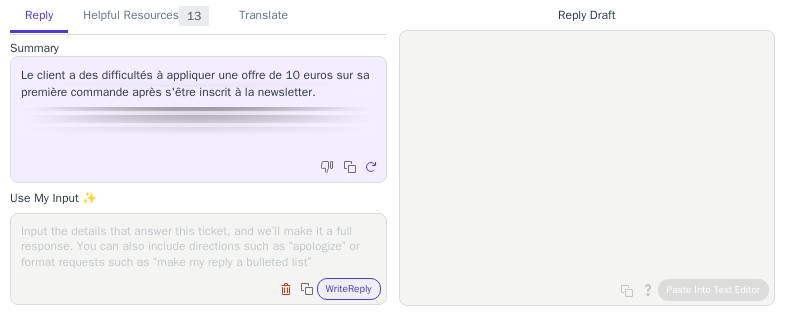 scroll, scrollTop: 0, scrollLeft: 0, axis: both 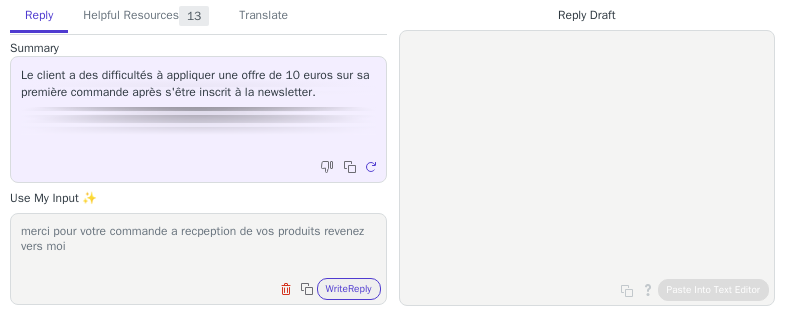 click on "merci pour votre commande a recpeption de vos produits revenez vers moi" at bounding box center (198, 246) 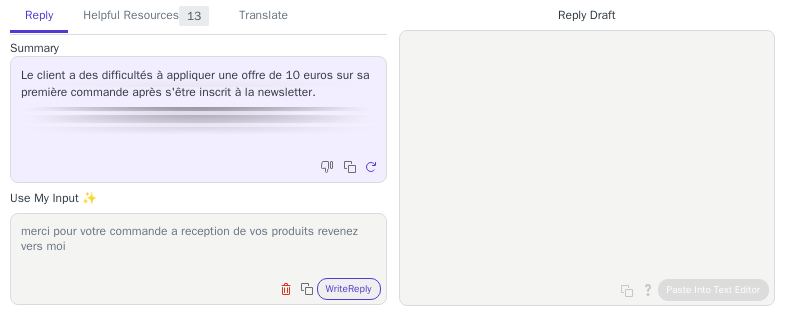 click on "merci pour votre commande a reception de vos produits revenez vers moi" at bounding box center [198, 246] 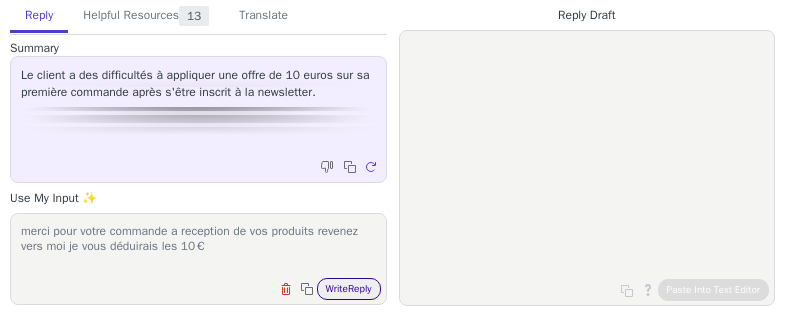 type on "merci pour votre commande a reception de vos produits revenez vers moi je vous déduirais les 10€" 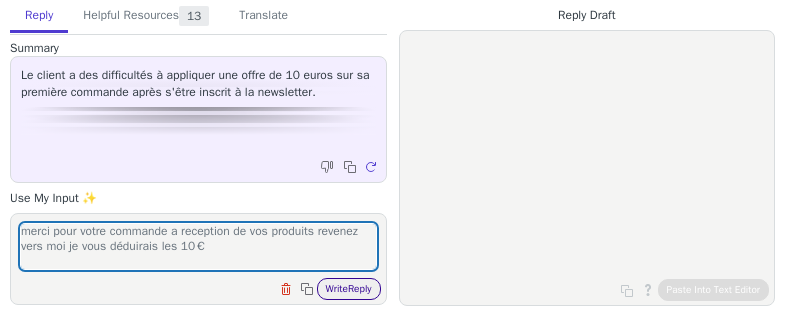 click on "Write  Reply" at bounding box center [349, 289] 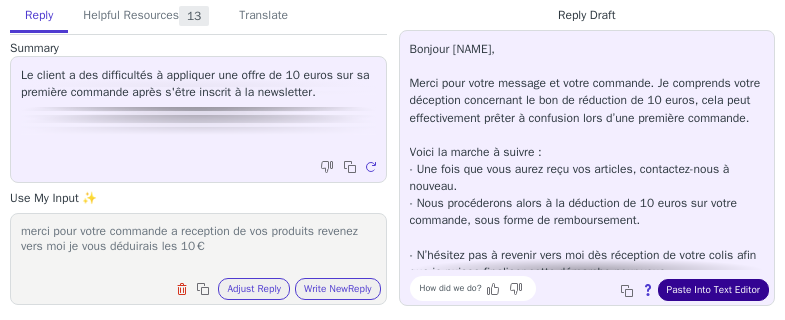 click on "Paste Into Text Editor" at bounding box center (713, 290) 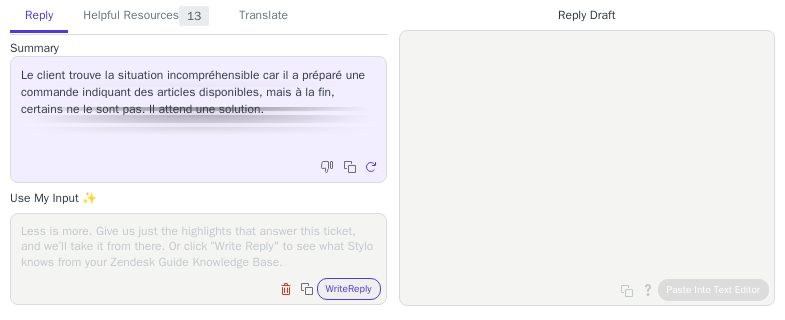 scroll, scrollTop: 0, scrollLeft: 0, axis: both 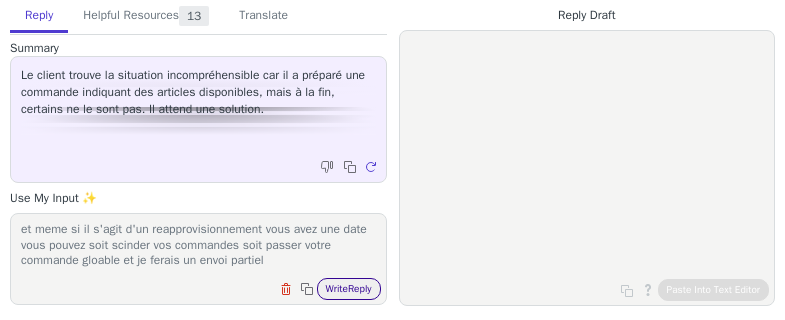 type on "les dates de disponiblité s'affichent lors du passage du commande et meme si il s'agit d'un reapprovisionnement vous avez une date vous pouvez soit scinder vos commandes soit passer votre commande gloable et je ferais un envoi partiel" 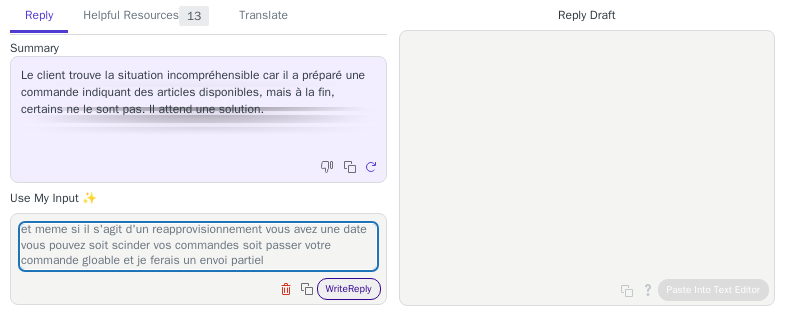 click on "Write  Reply" at bounding box center (349, 289) 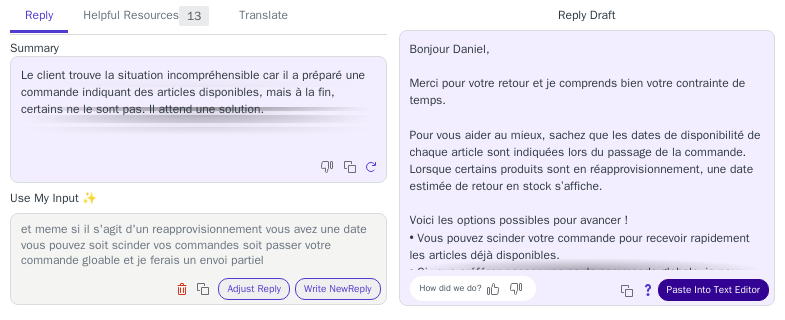 click on "Paste Into Text Editor" at bounding box center (713, 290) 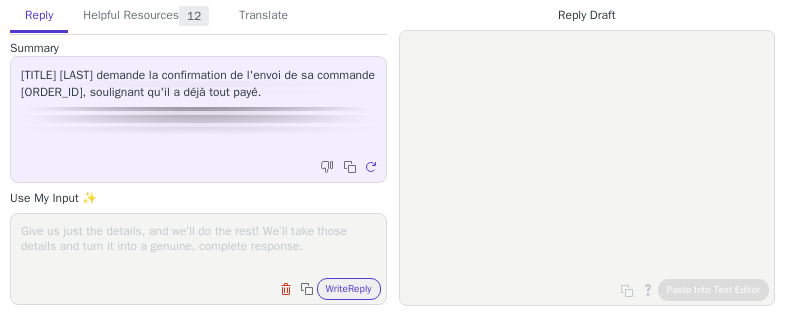scroll, scrollTop: 0, scrollLeft: 0, axis: both 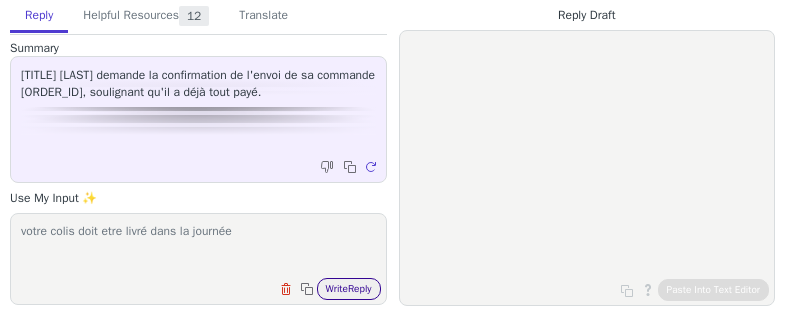 type on "votre colis doit etre livré dans la journée" 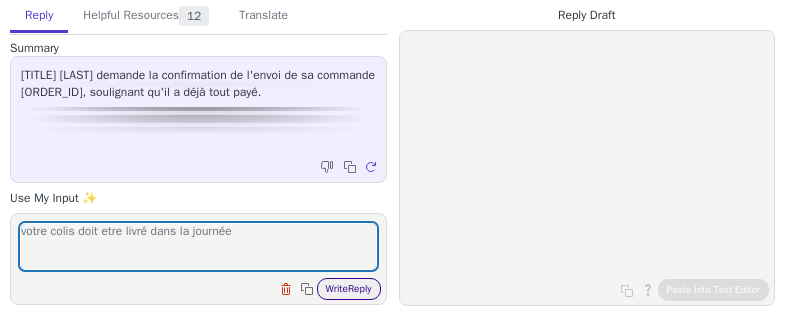 click on "Write  Reply" at bounding box center [349, 289] 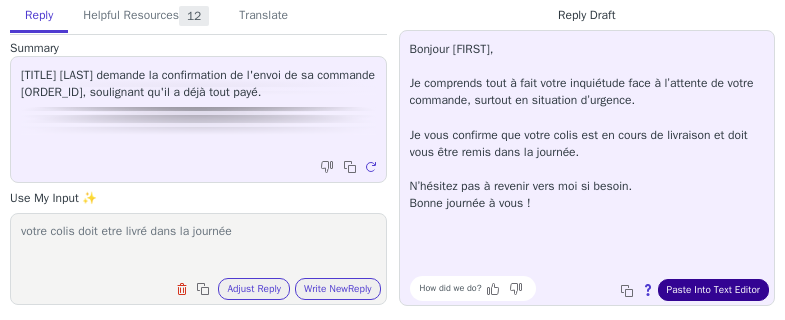 click on "Paste Into Text Editor" at bounding box center [713, 290] 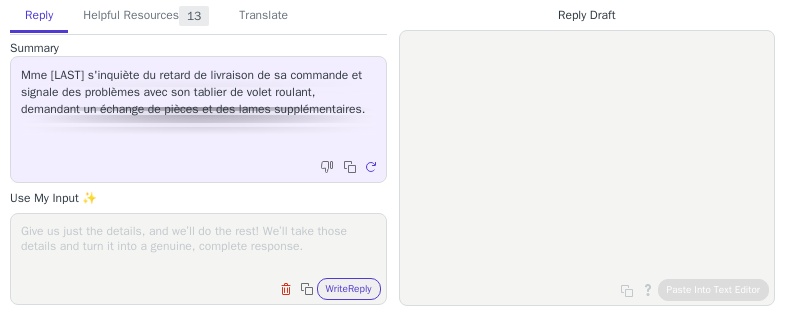 scroll, scrollTop: 0, scrollLeft: 0, axis: both 